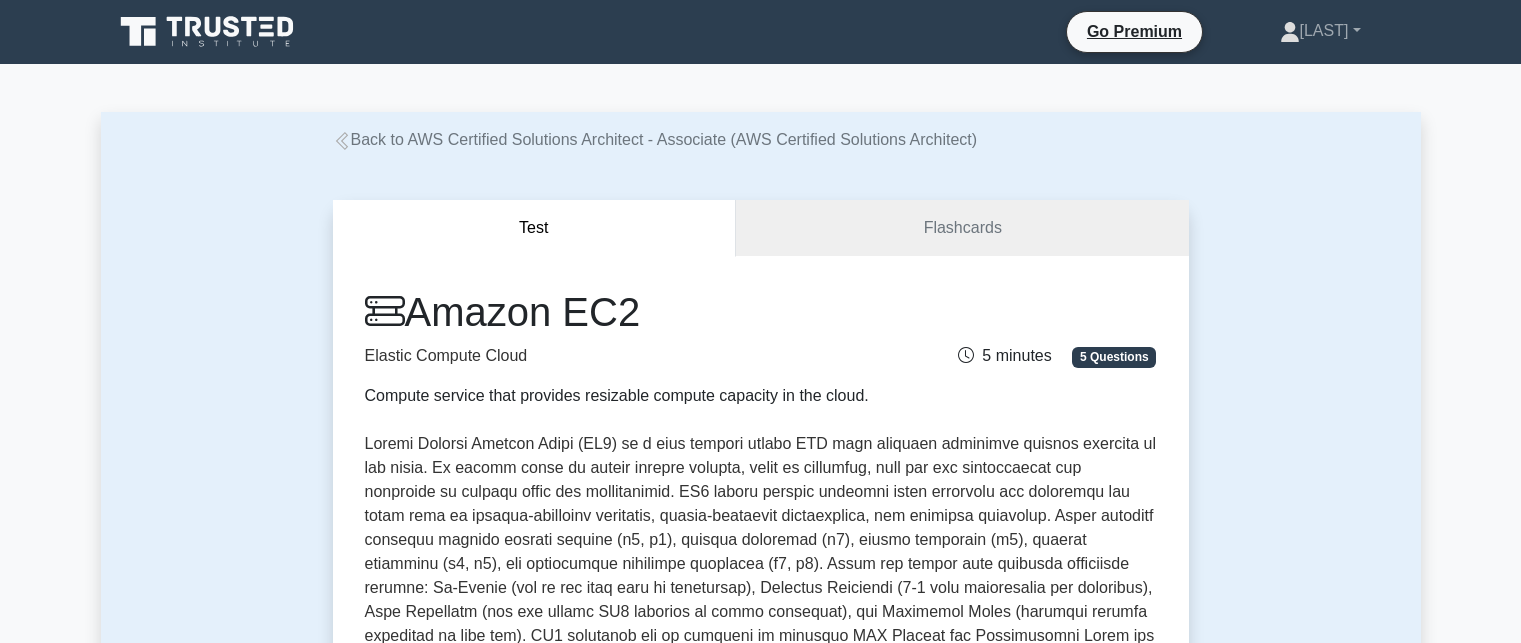 scroll, scrollTop: 0, scrollLeft: 0, axis: both 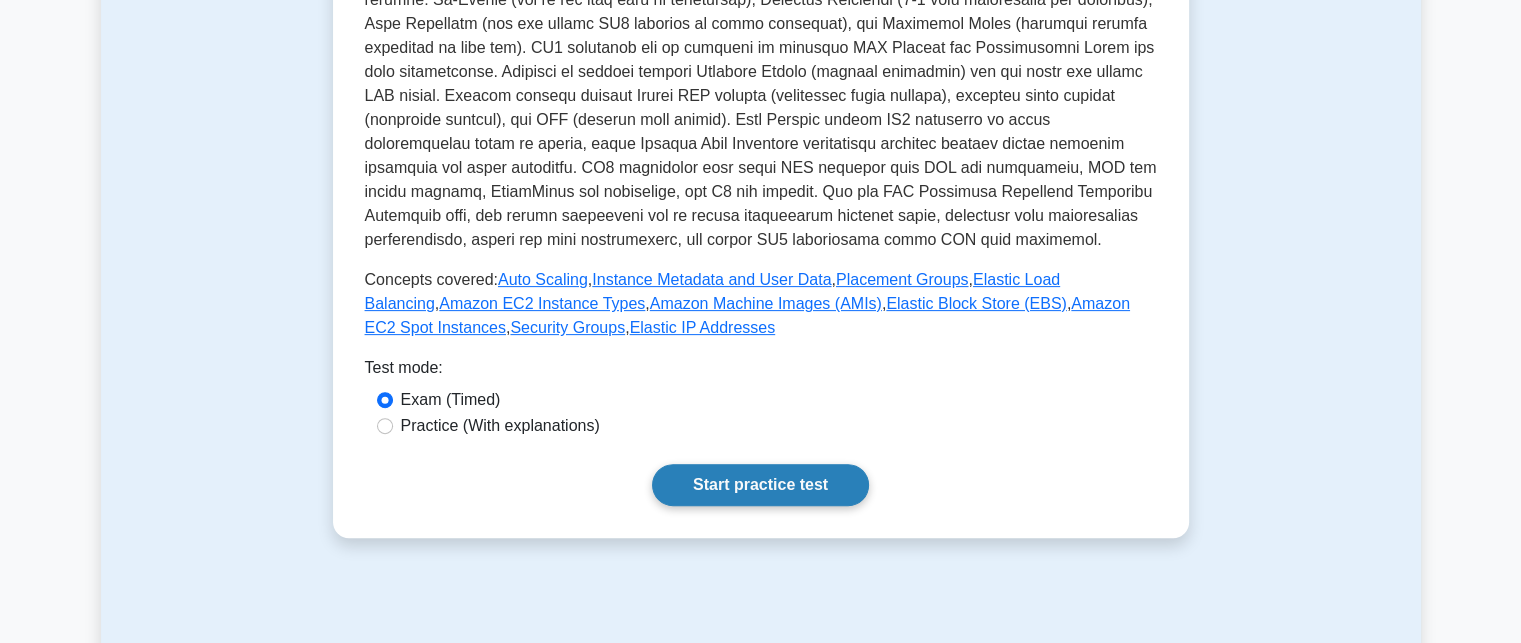 click on "Start practice test" at bounding box center (760, 485) 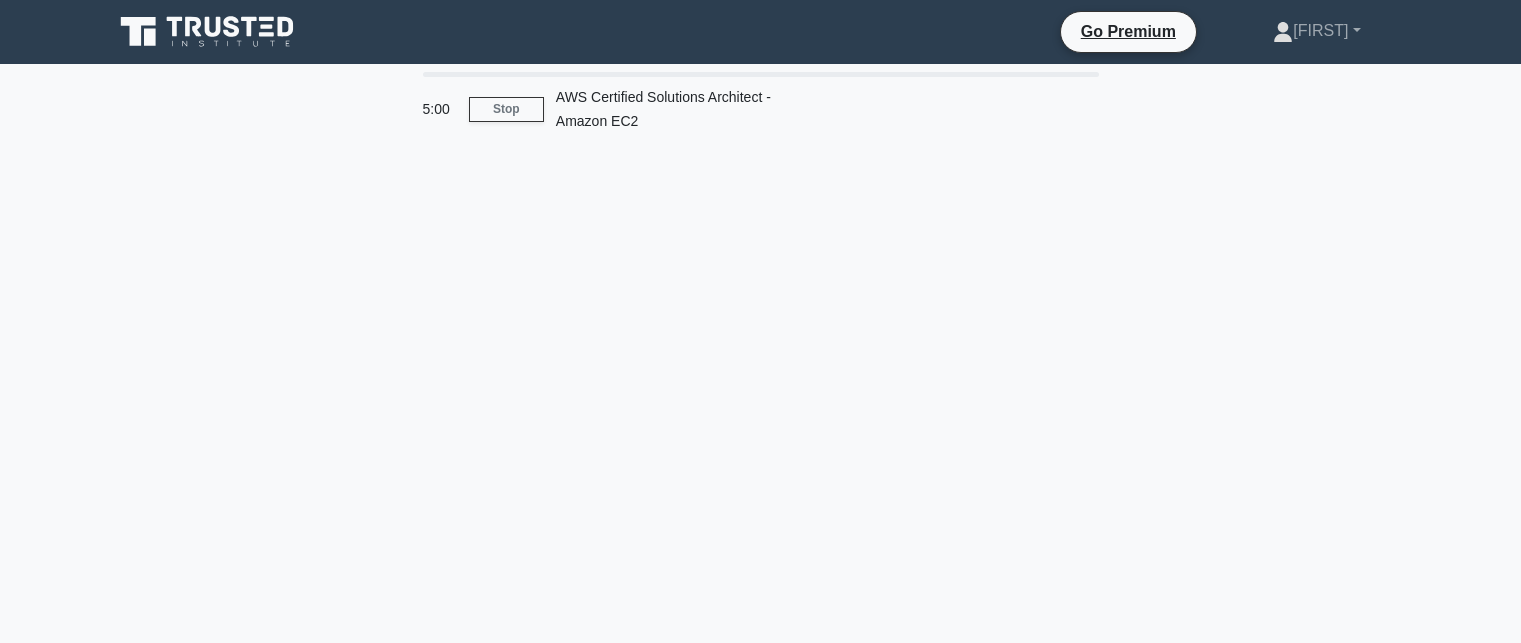 scroll, scrollTop: 0, scrollLeft: 0, axis: both 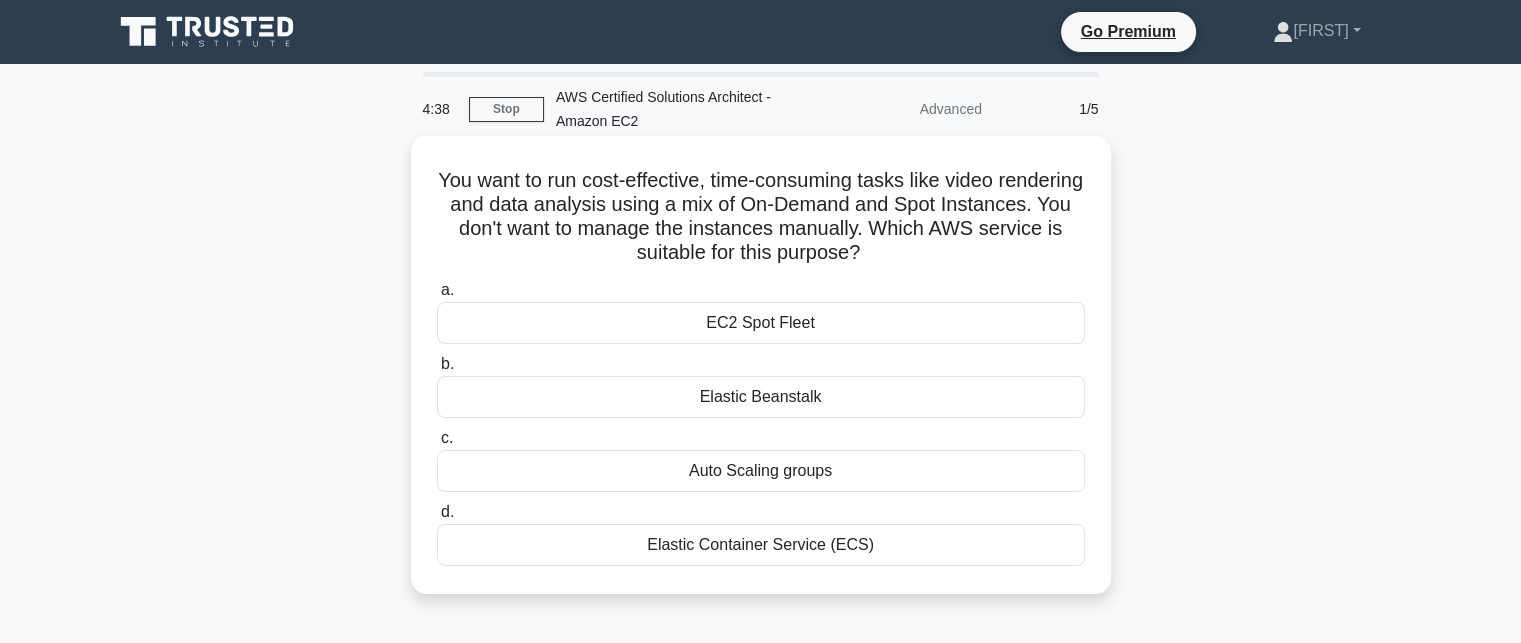 click on "Auto Scaling groups" at bounding box center [761, 471] 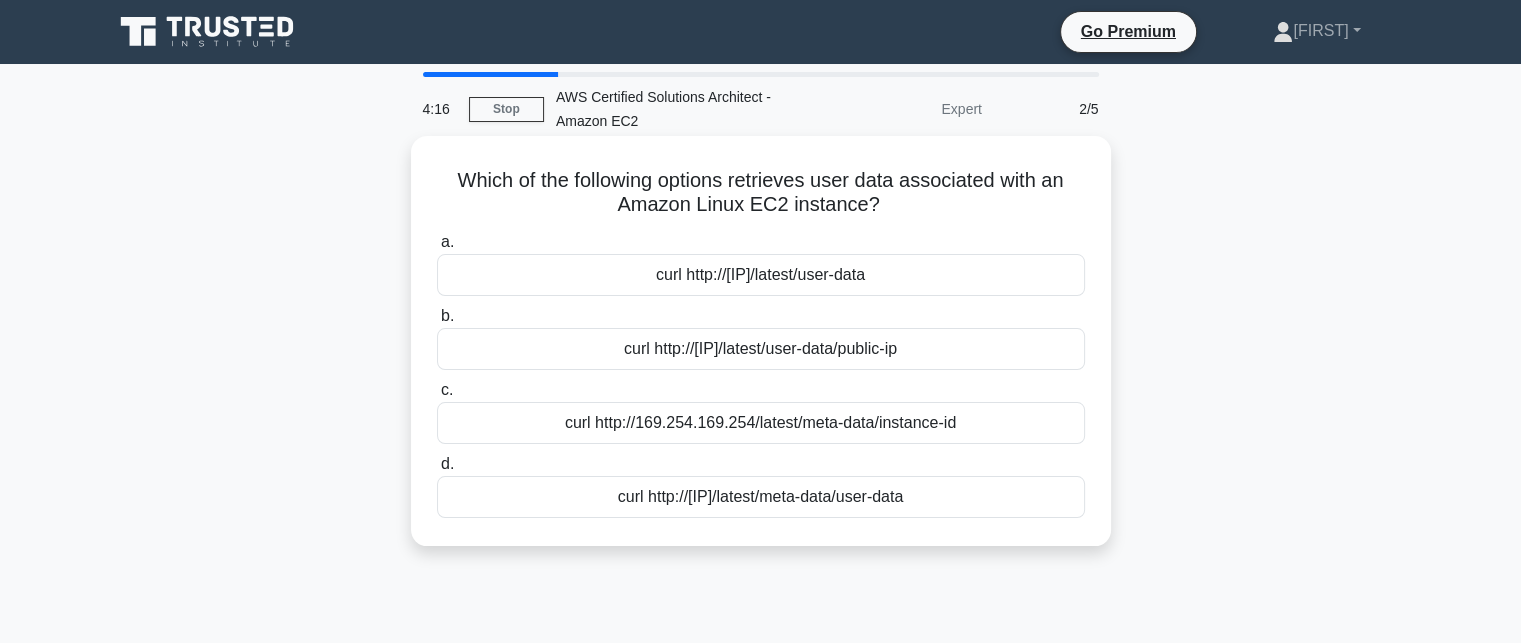 click on "curl http://169.254.169.254/latest/meta-data/instance-id" at bounding box center (761, 423) 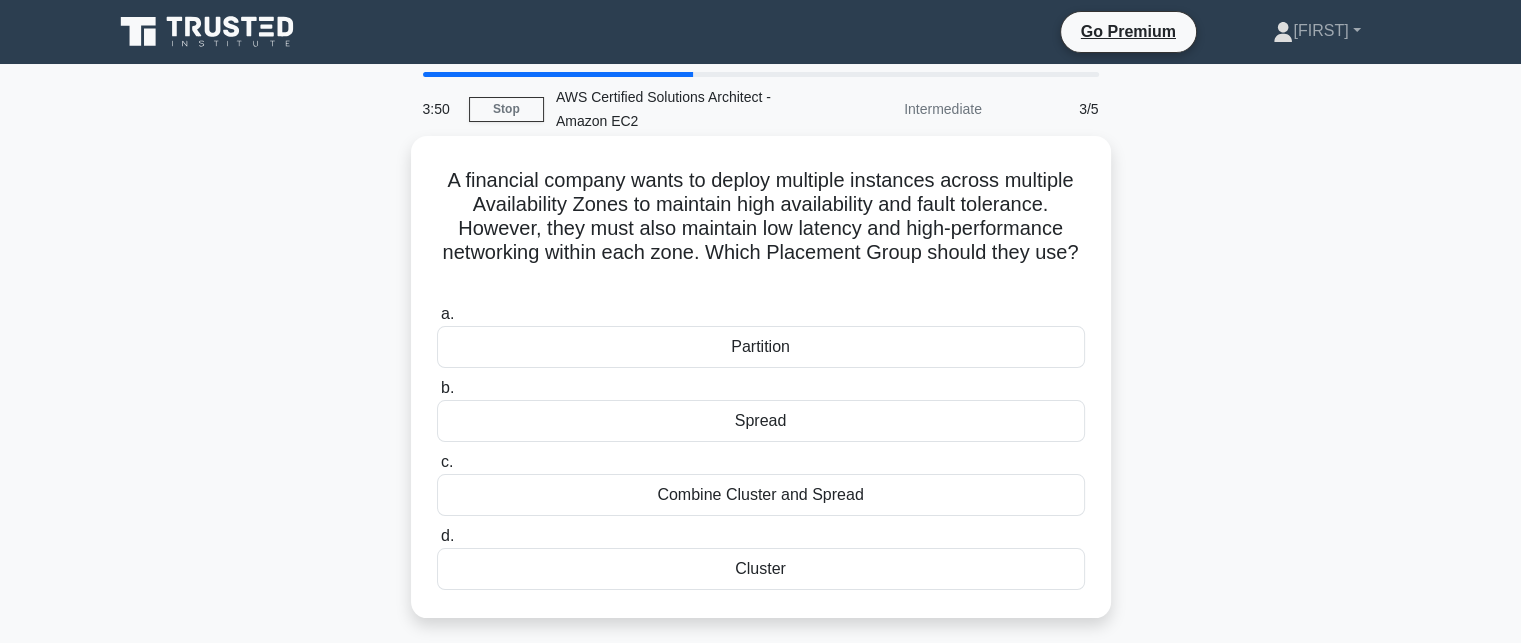 click on "Combine Cluster and Spread" at bounding box center [761, 495] 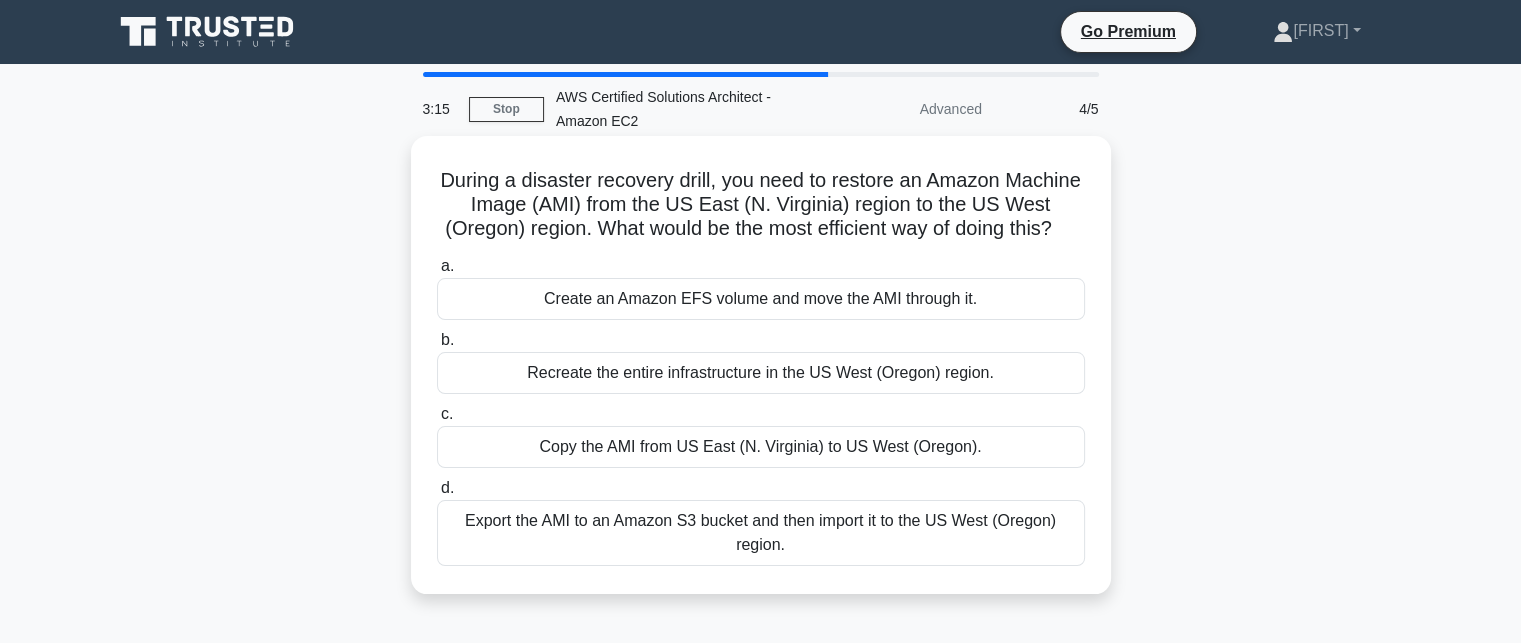 click on "Create an Amazon EFS volume and move the AMI through it." at bounding box center (761, 299) 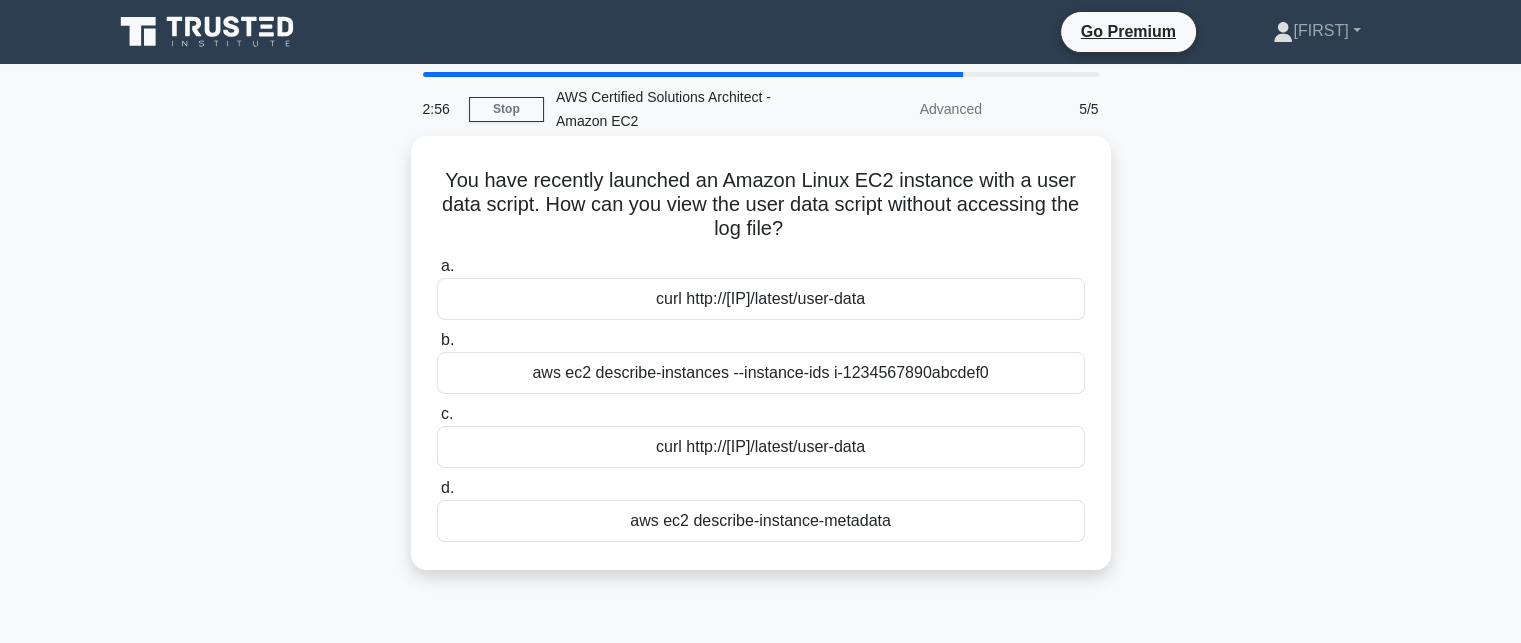 click on "curl http://169.254.169.254/latest/user-data" at bounding box center [761, 447] 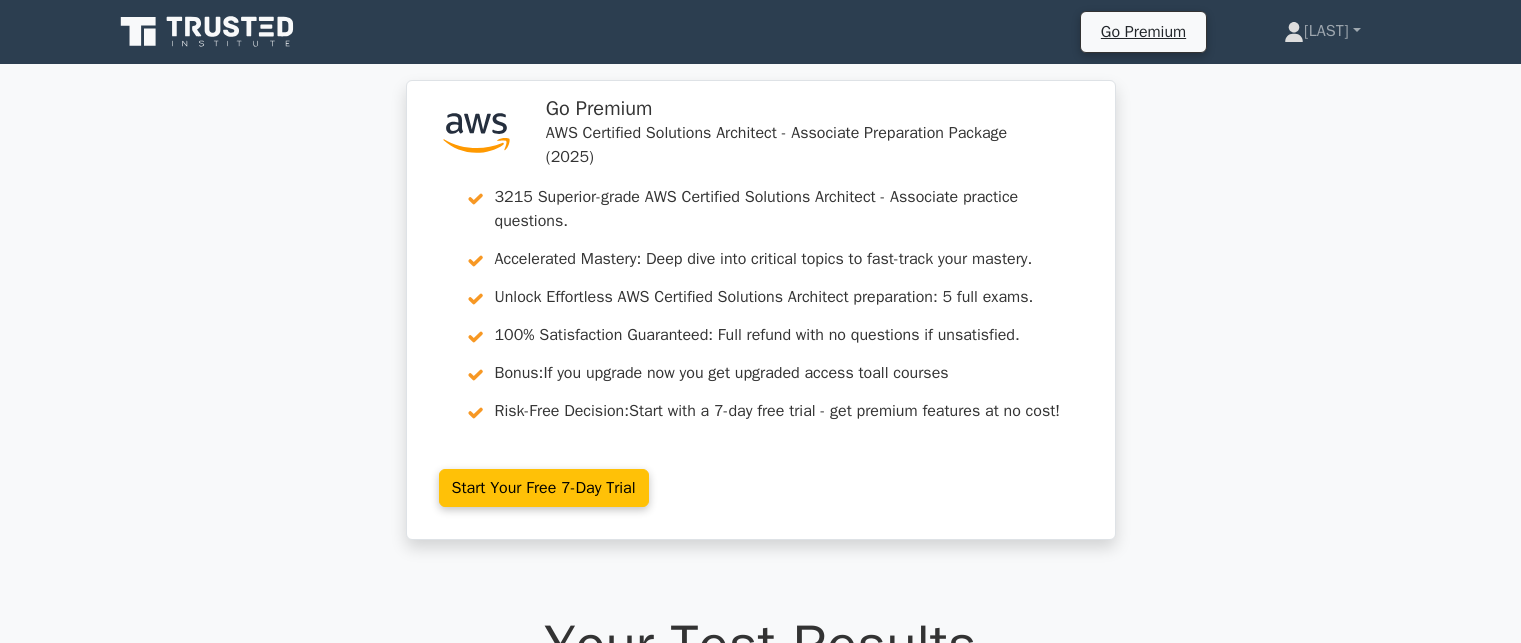 scroll, scrollTop: 0, scrollLeft: 0, axis: both 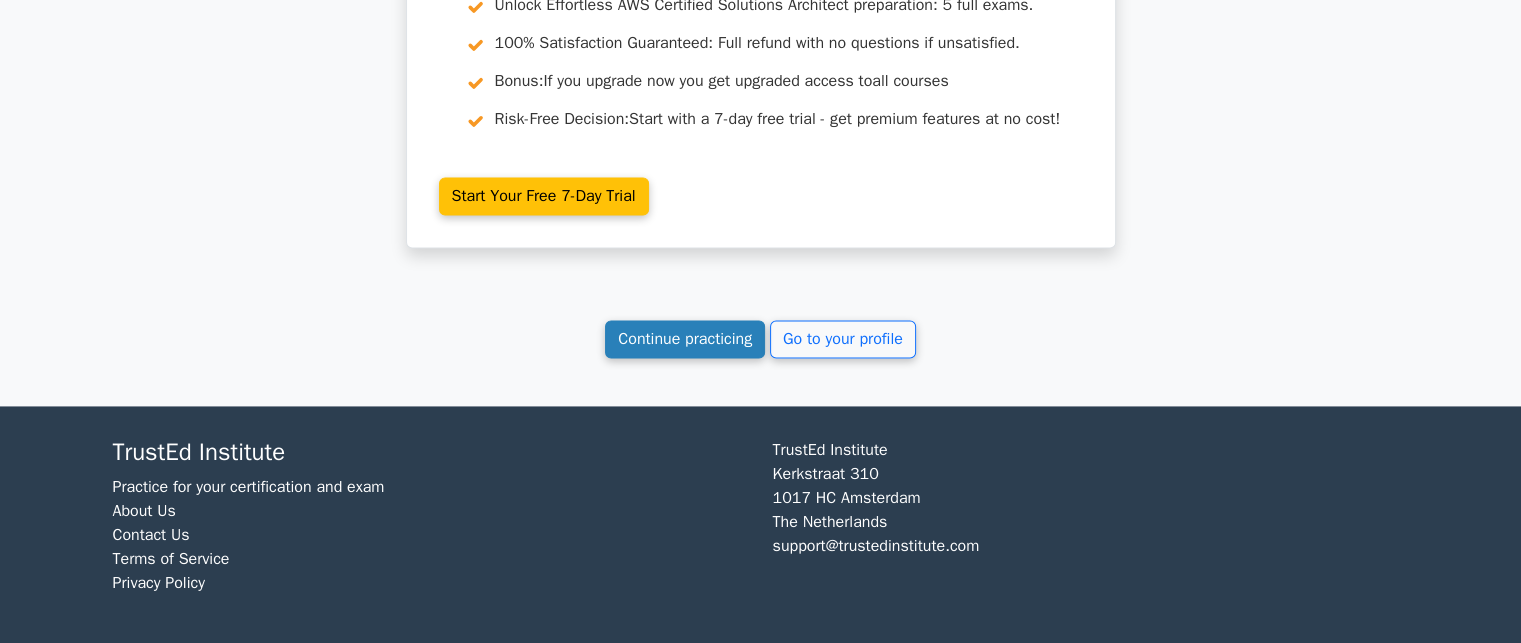 click on "Continue practicing" at bounding box center [685, 339] 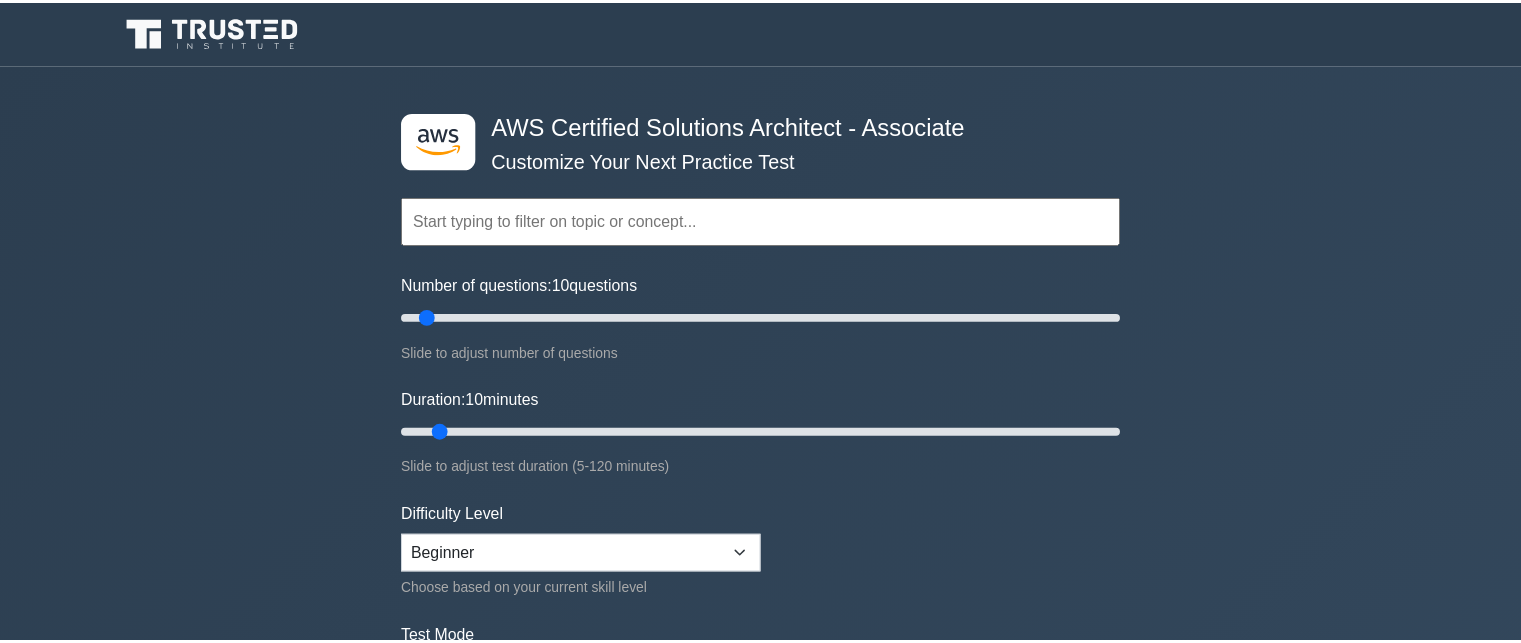 scroll, scrollTop: 0, scrollLeft: 0, axis: both 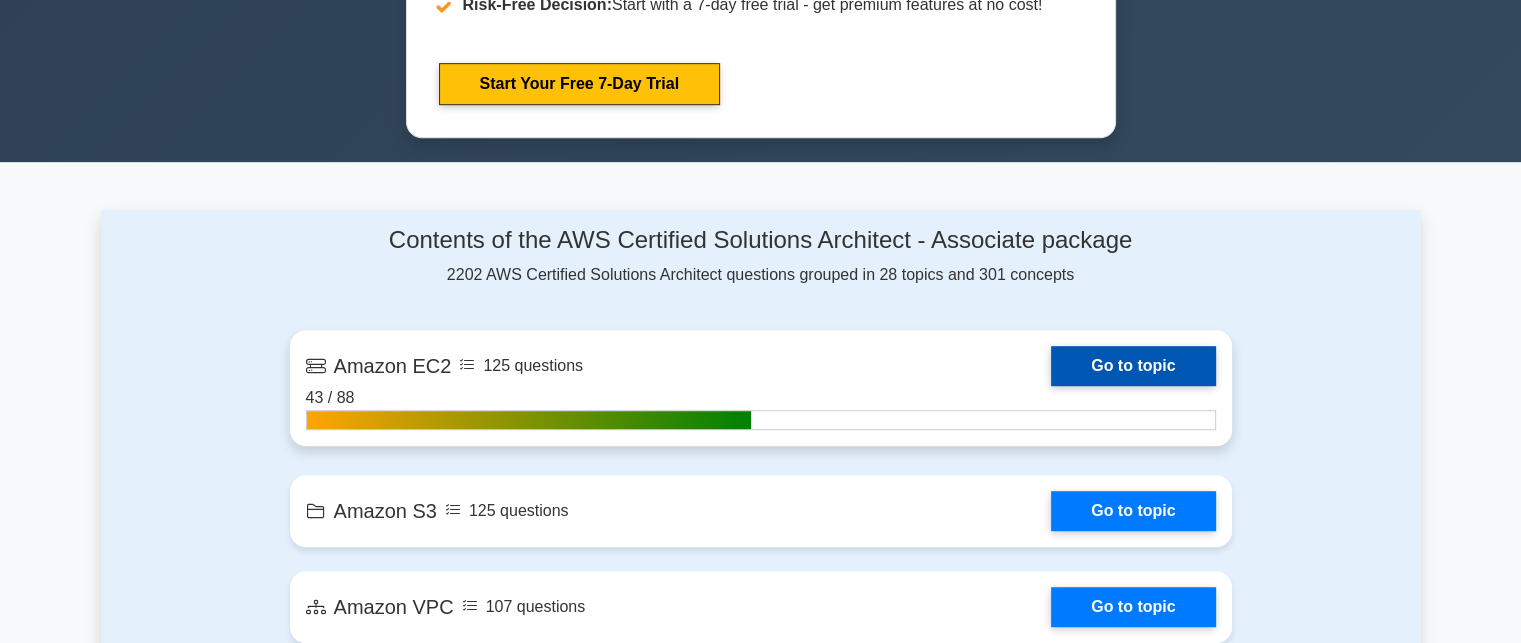 click on "Go to topic" at bounding box center (1133, 366) 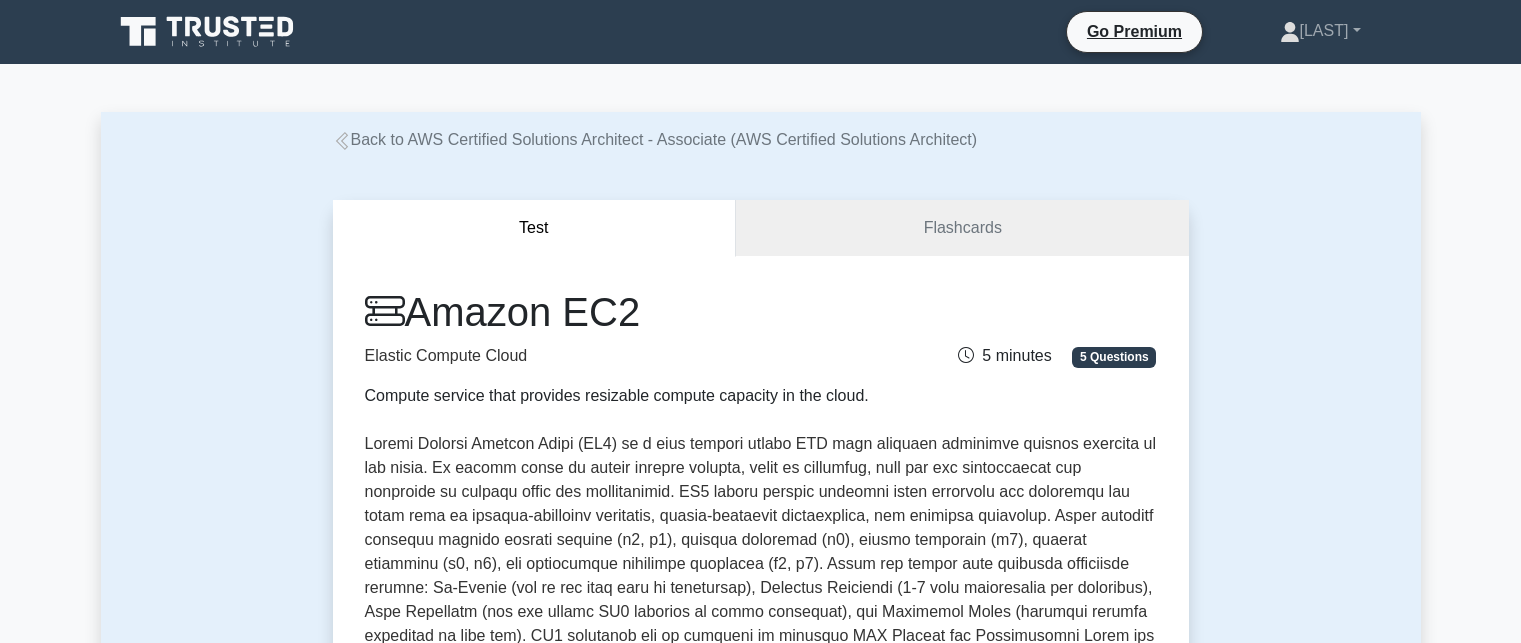 scroll, scrollTop: 0, scrollLeft: 0, axis: both 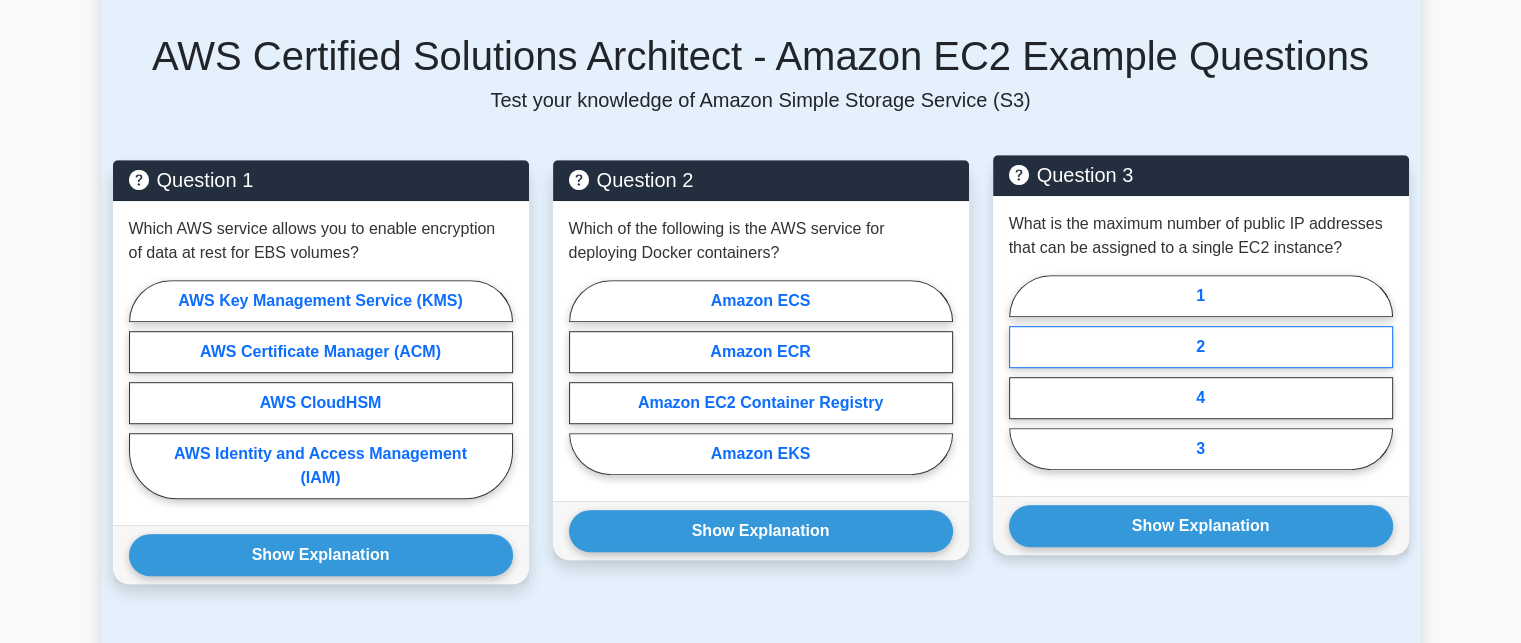 click on "2" at bounding box center (1201, 347) 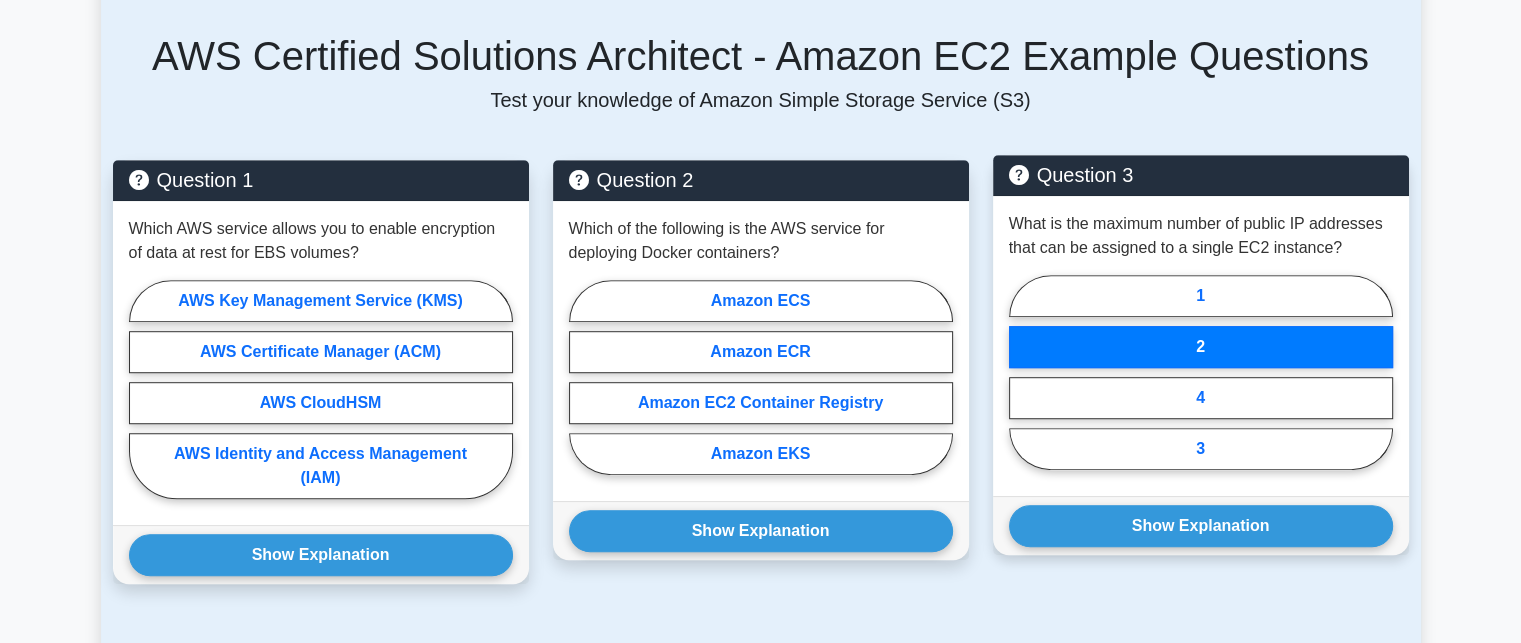 click on "Show Explanation
Correct Answer:
1
A single EC2 instance can only have one public IP address" at bounding box center (1201, 525) 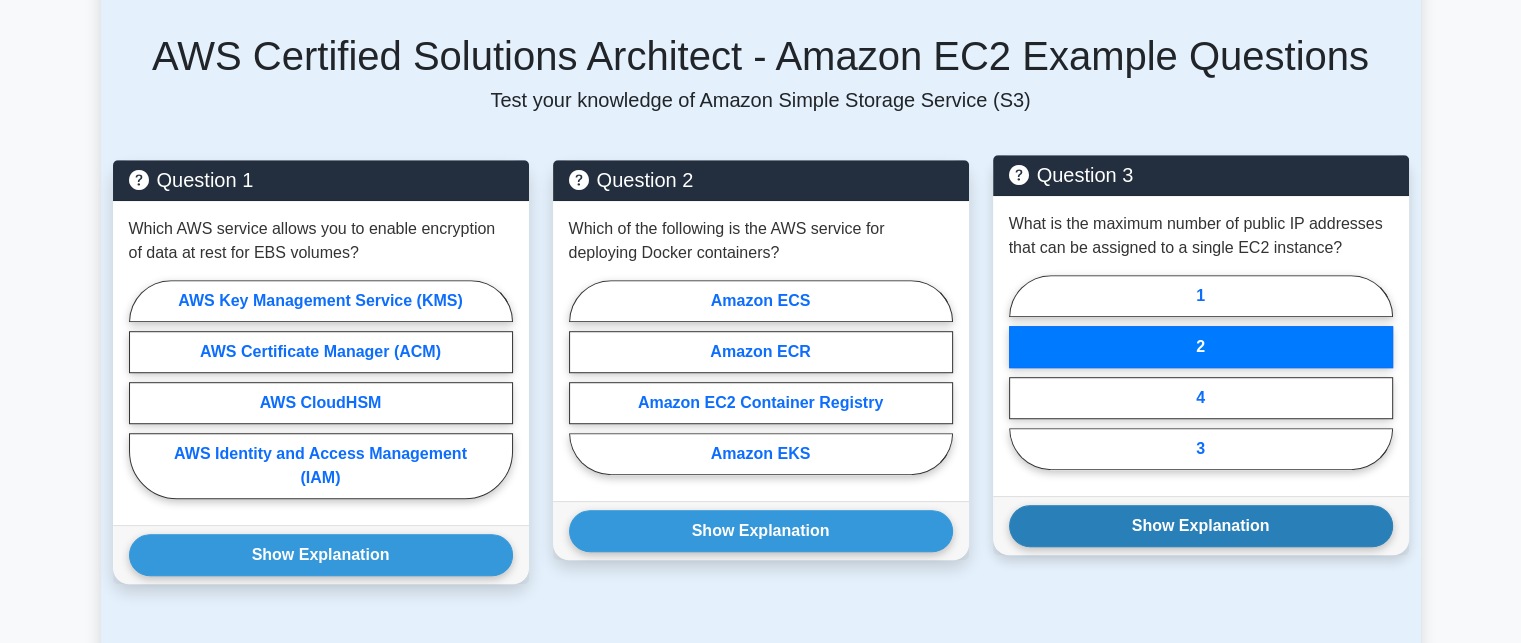 click on "Show Explanation" at bounding box center (1201, 526) 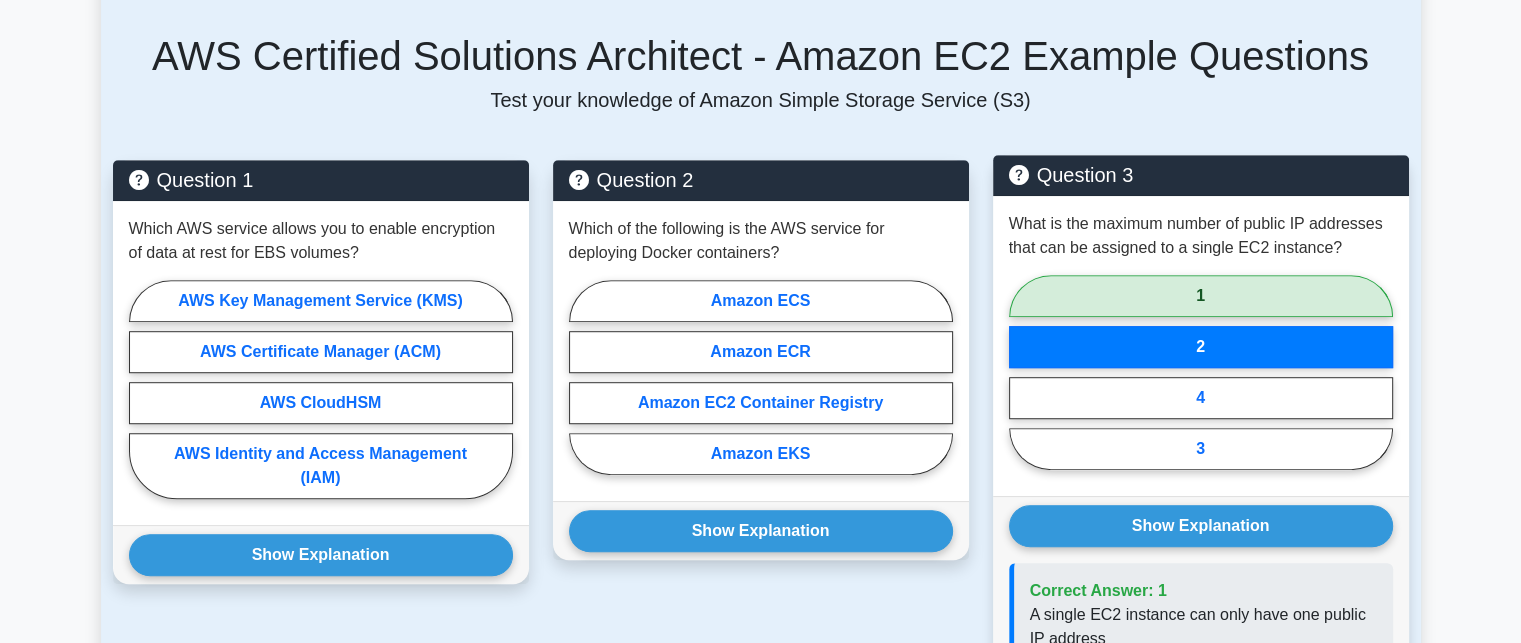 click on "1" at bounding box center [1201, 296] 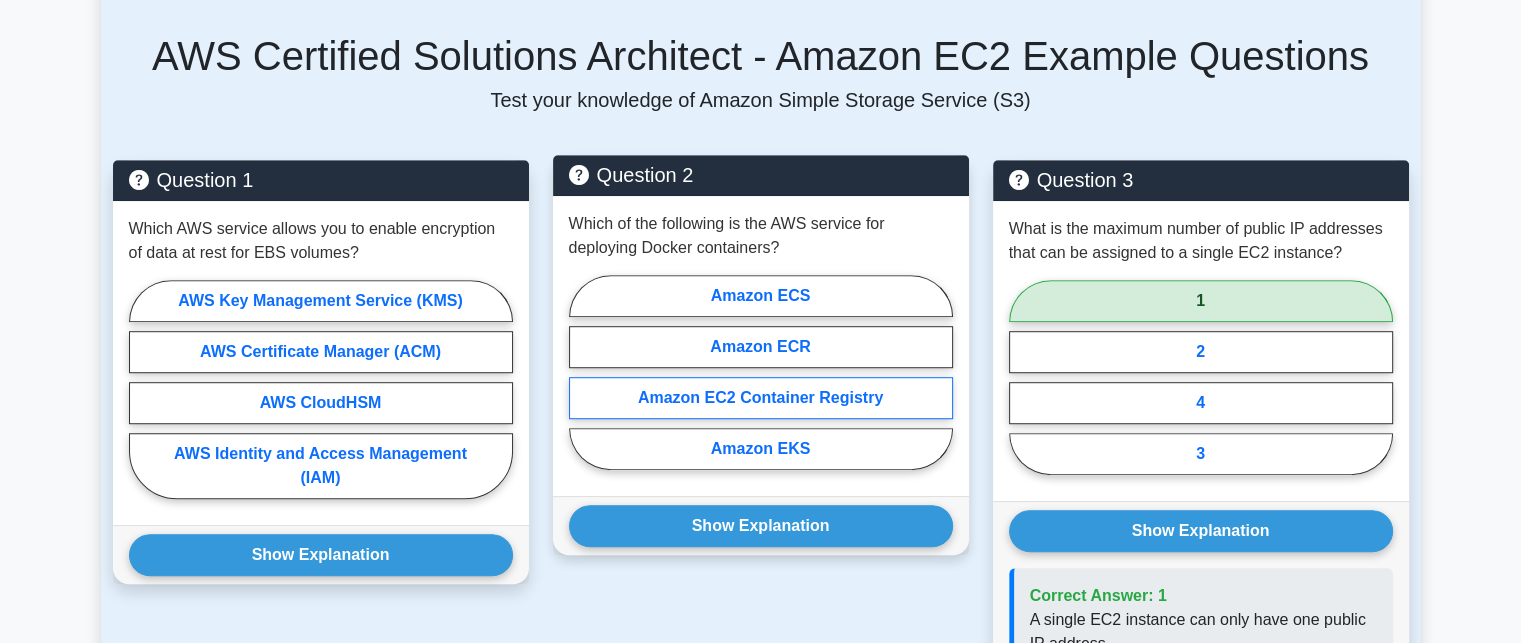click on "Amazon EC2 Container Registry" at bounding box center (761, 398) 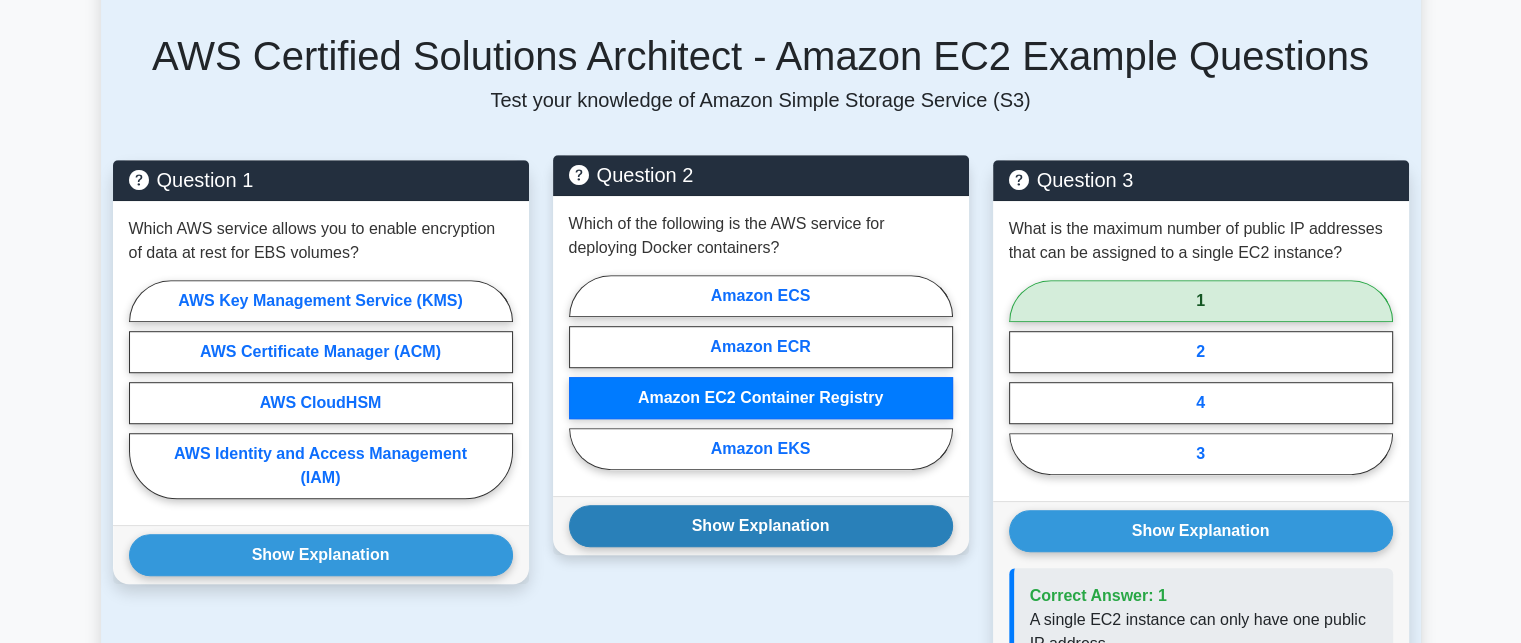 click on "Show Explanation" at bounding box center [761, 526] 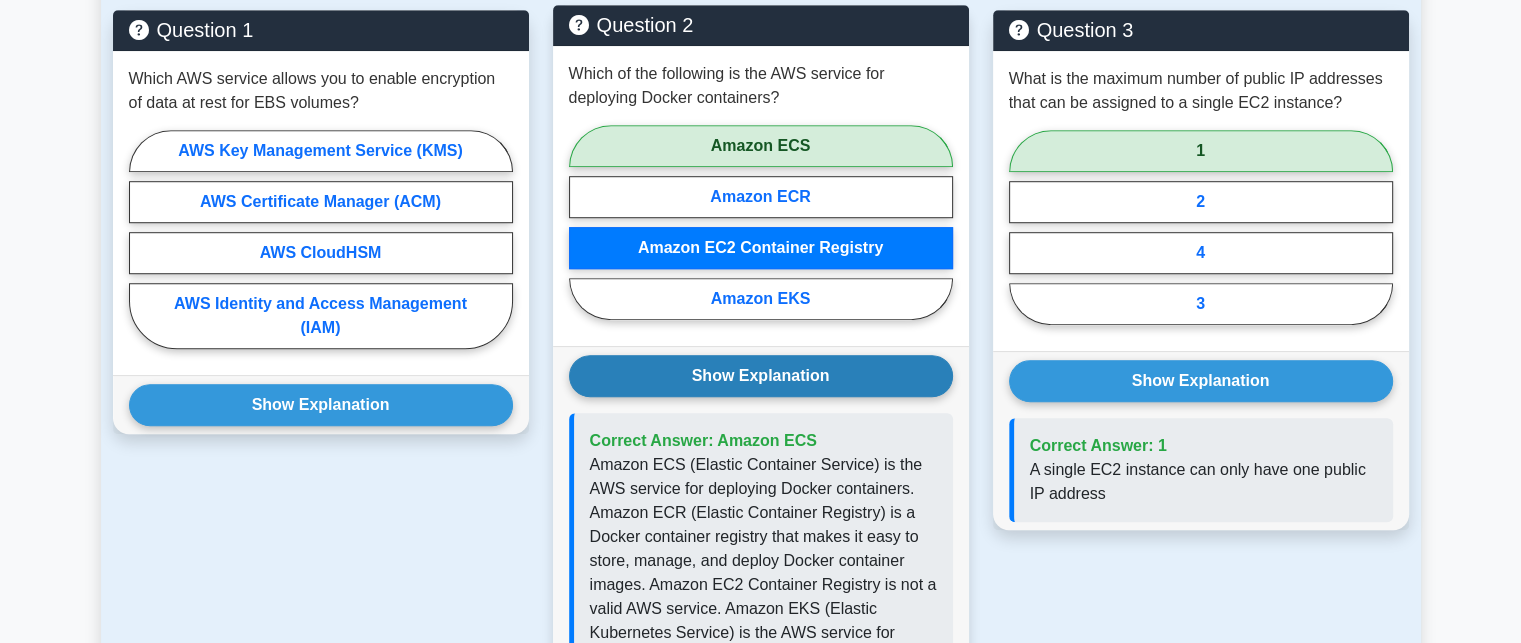 scroll, scrollTop: 1348, scrollLeft: 0, axis: vertical 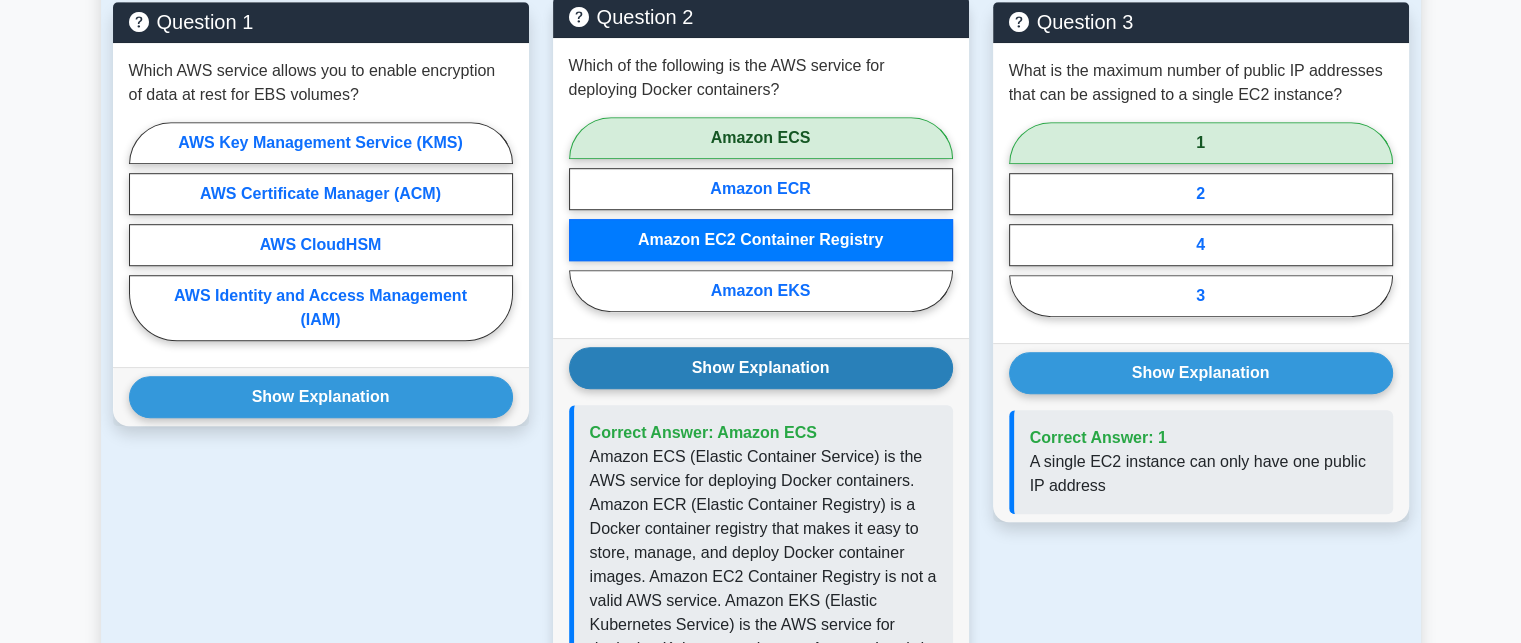 drag, startPoint x: 792, startPoint y: 530, endPoint x: 621, endPoint y: 361, distance: 240.42047 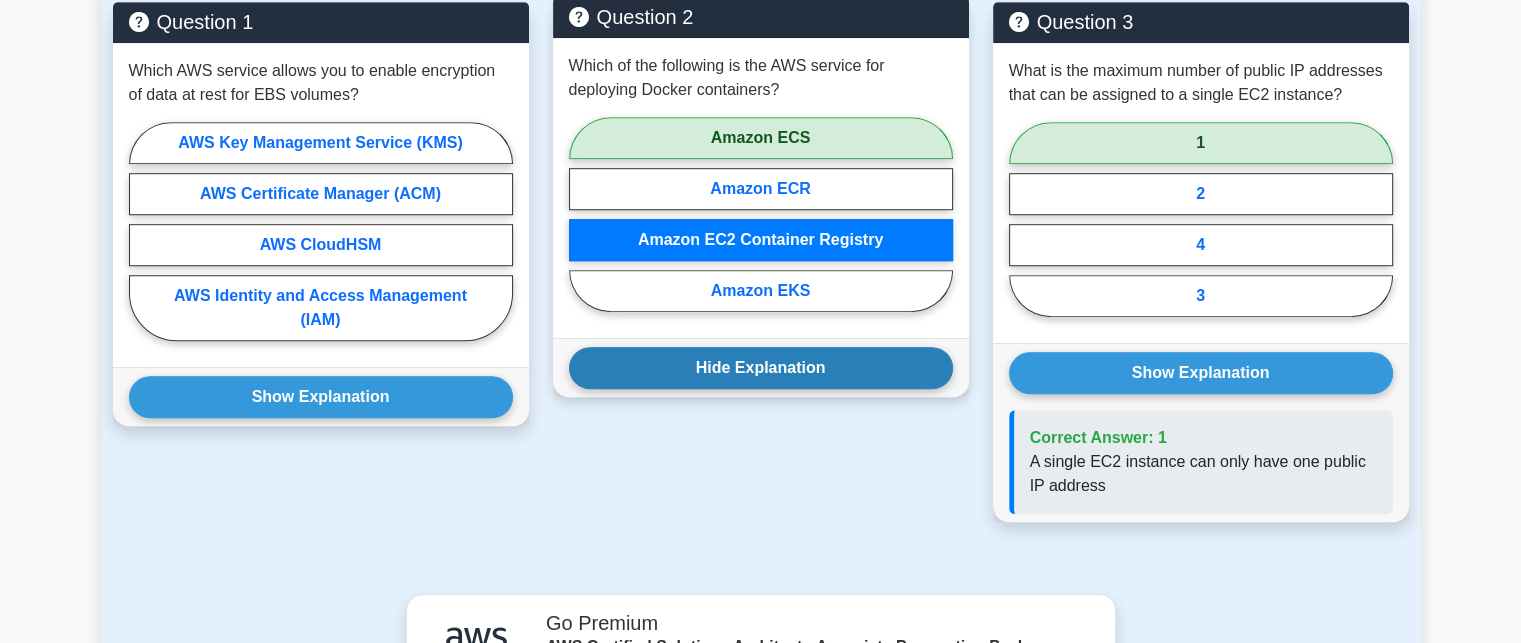 click on "Hide Explanation" at bounding box center (761, 368) 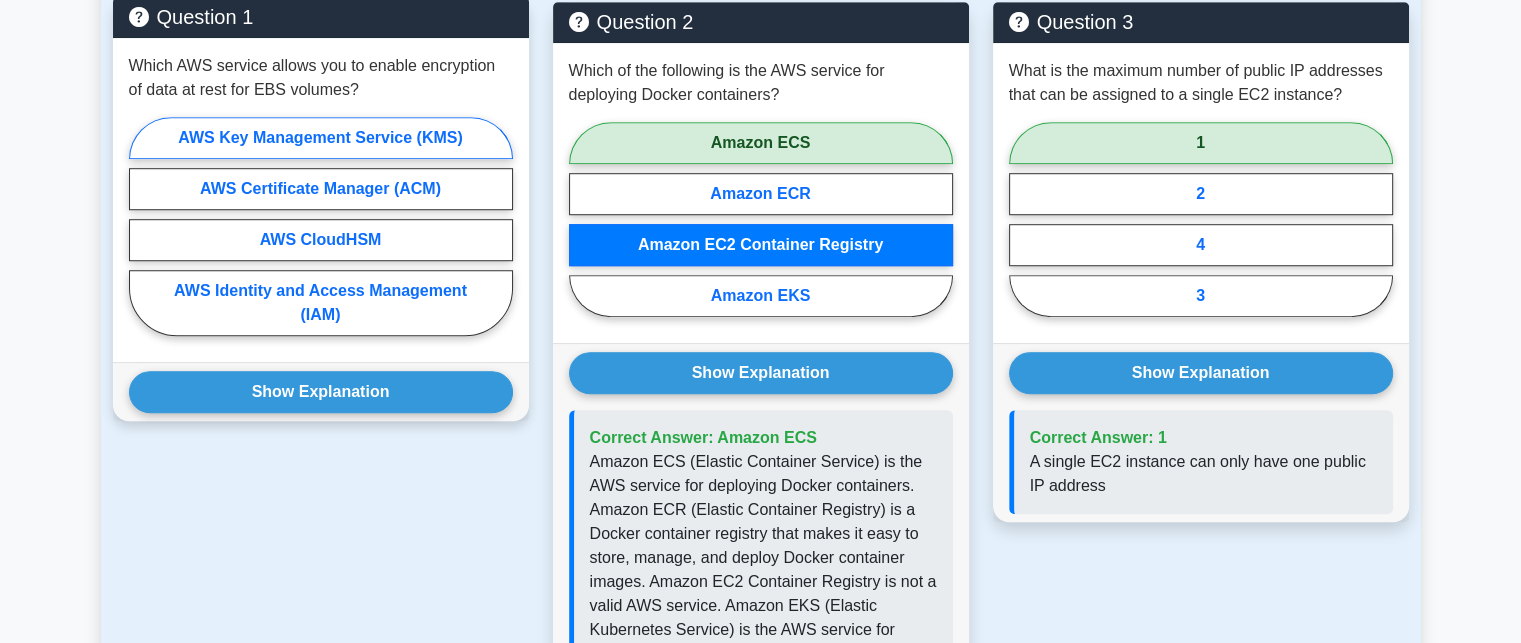 click on "AWS Key Management Service (KMS)" at bounding box center [321, 138] 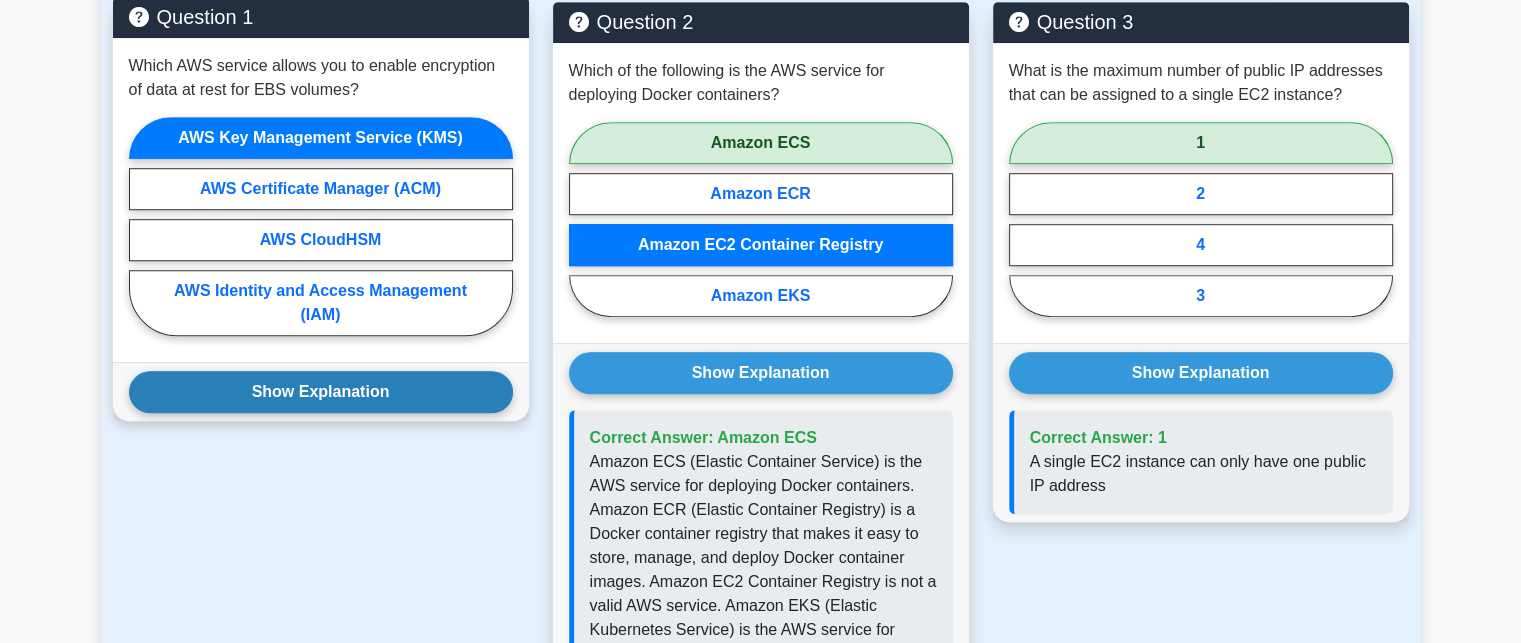click on "Show Explanation" at bounding box center [321, 392] 